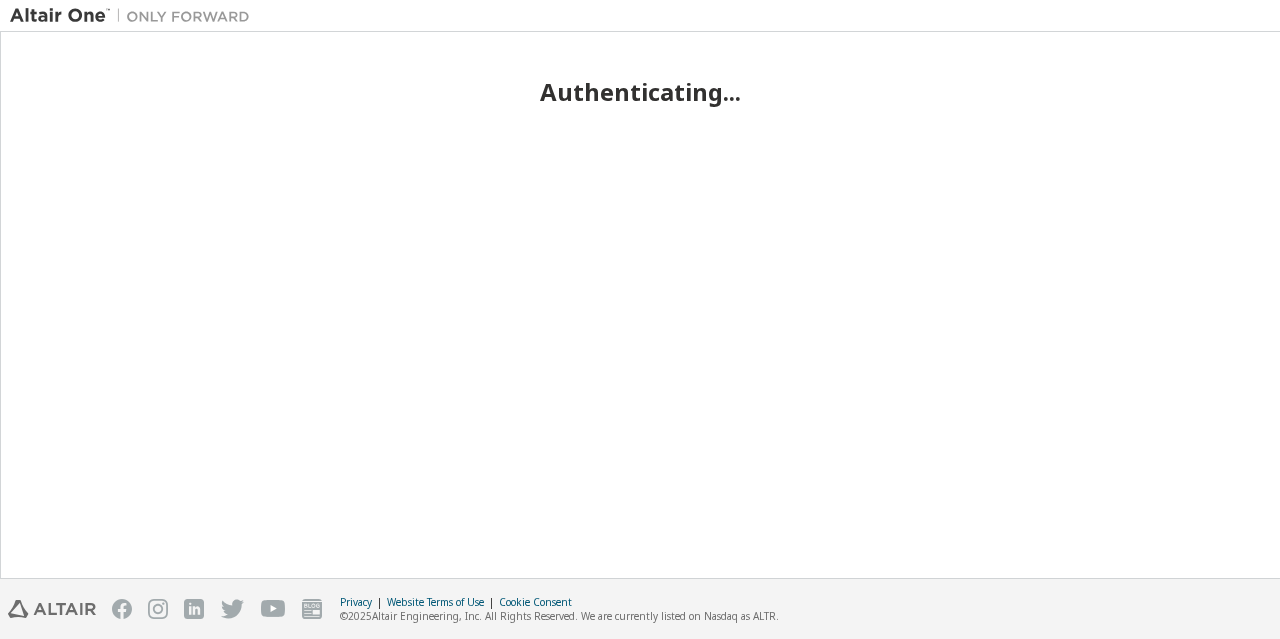 scroll, scrollTop: 0, scrollLeft: 0, axis: both 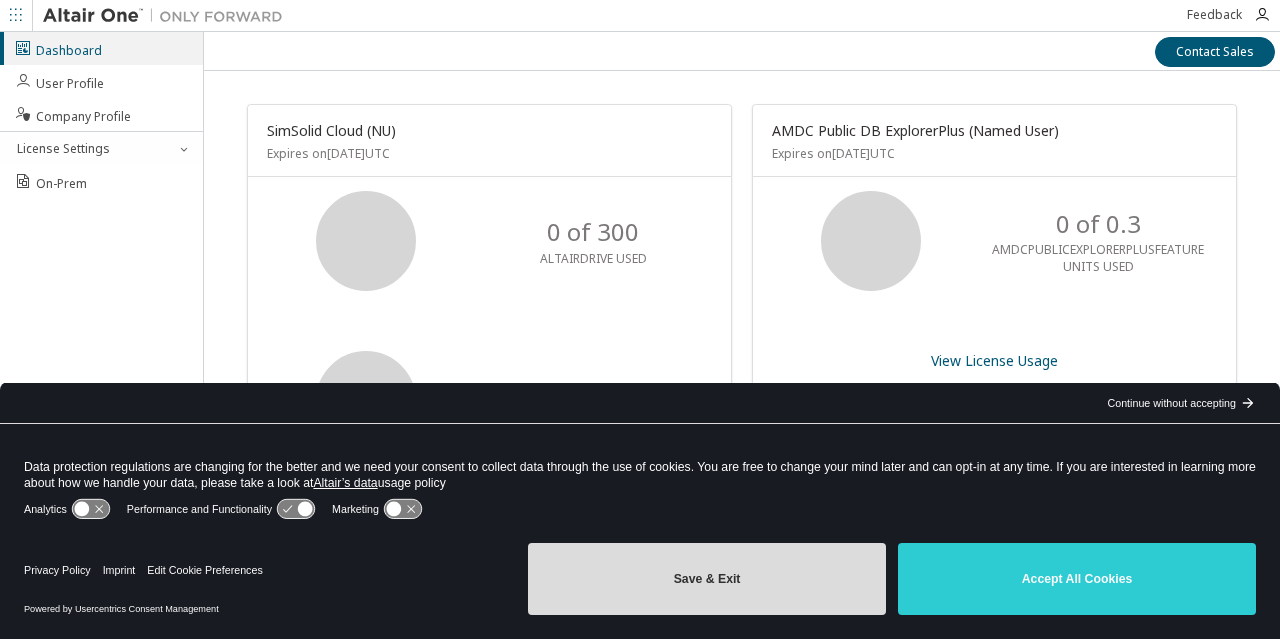 click on "Save & Exit" at bounding box center (707, 579) 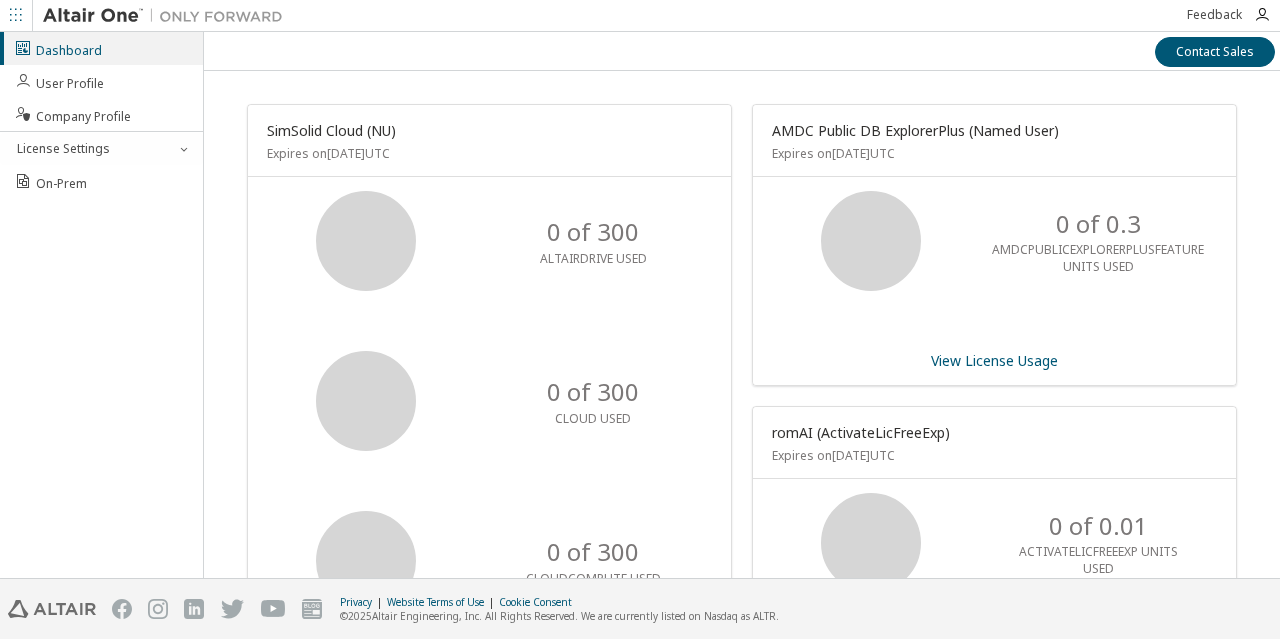 click on "AMDC Public DB ExplorerPlus (Named User) Expires on  [DATE]  UTC  0 of 0.3 AMDCPUBLICEXPLORERPLUSFEATURE UNITS USED View License Usage romAI (ActivateLicFreeExp) Expires on  [DATE]  UTC  0 of 0.01 ACTIVATELICFREEEXP UNITS USED View License Usage" at bounding box center [984, 797] 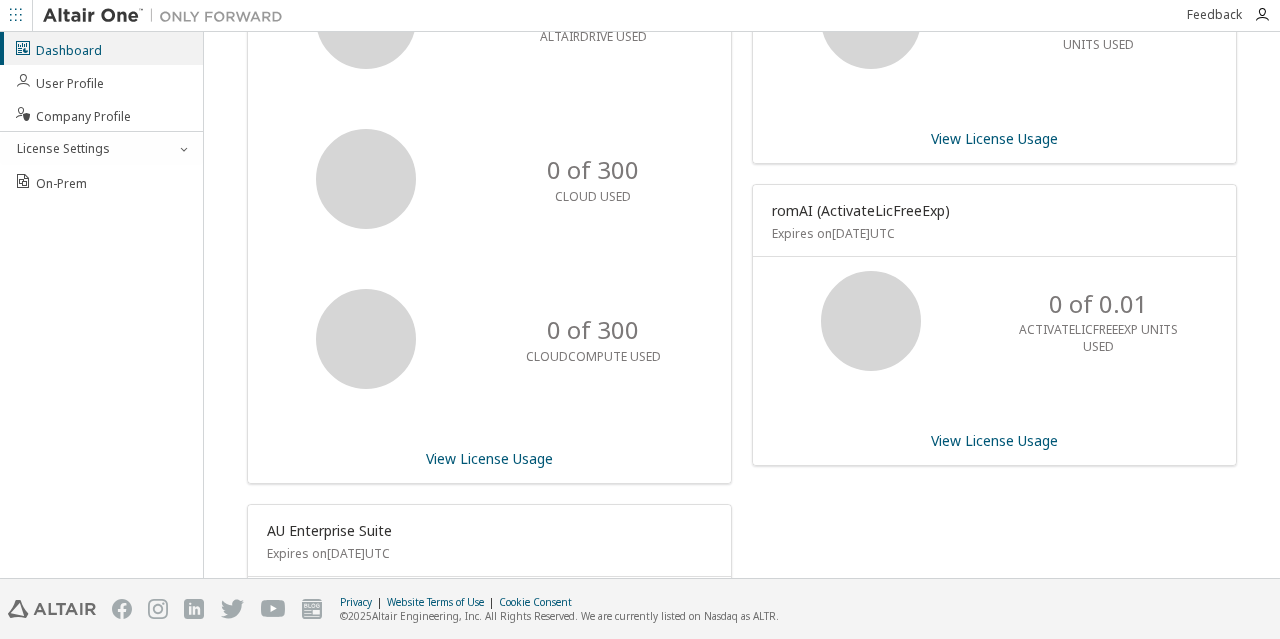 scroll, scrollTop: 0, scrollLeft: 0, axis: both 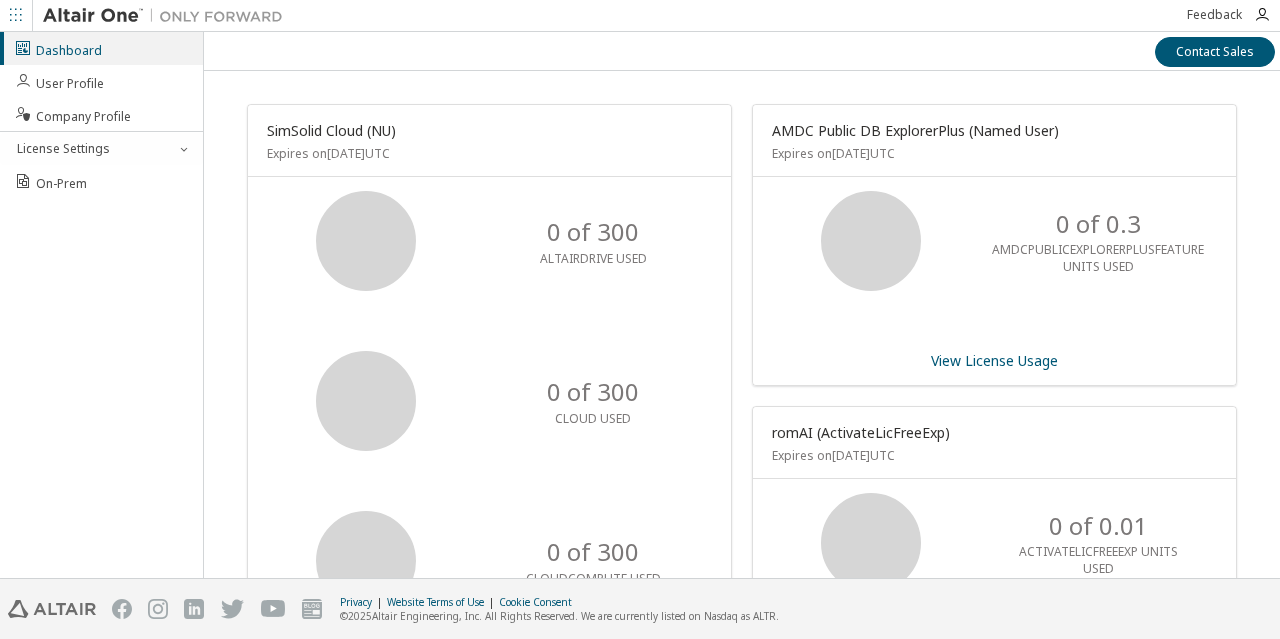 click at bounding box center [168, 16] 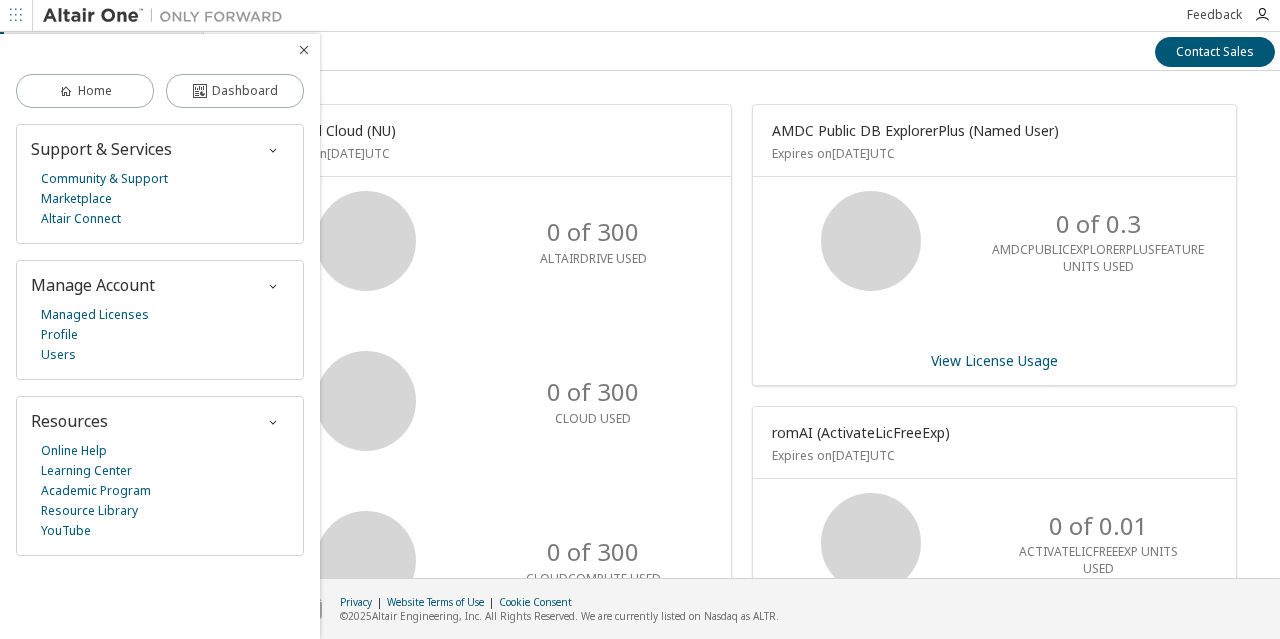 click at bounding box center [304, 50] 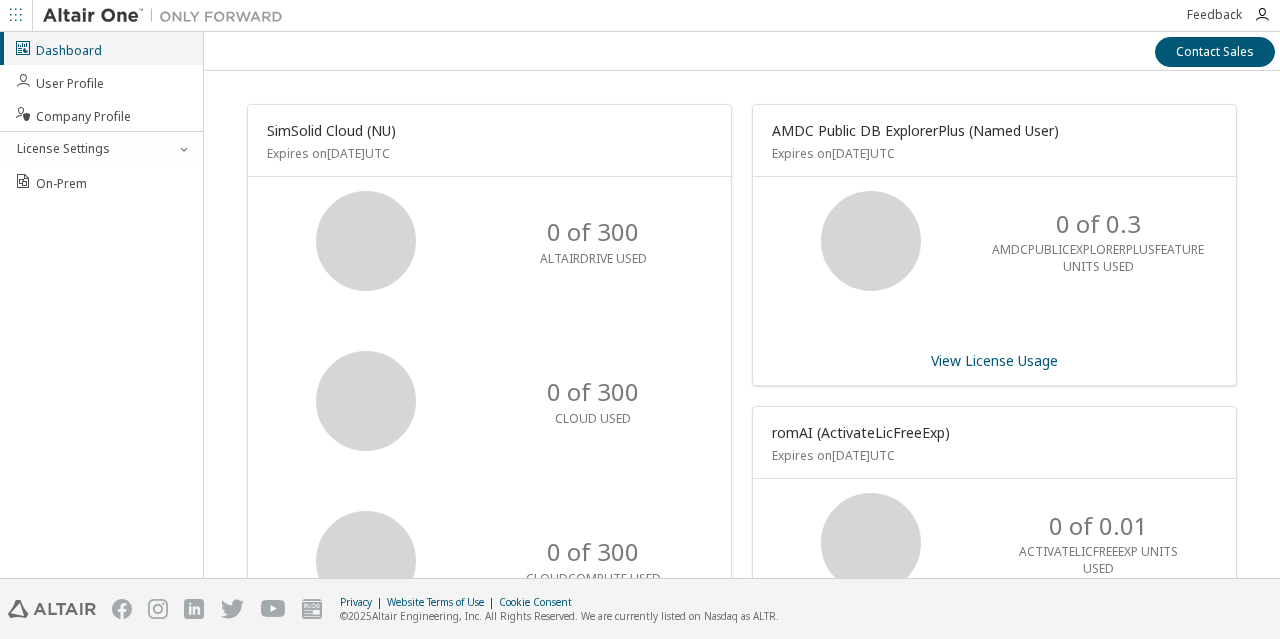 click on "Dashboard" at bounding box center (58, 48) 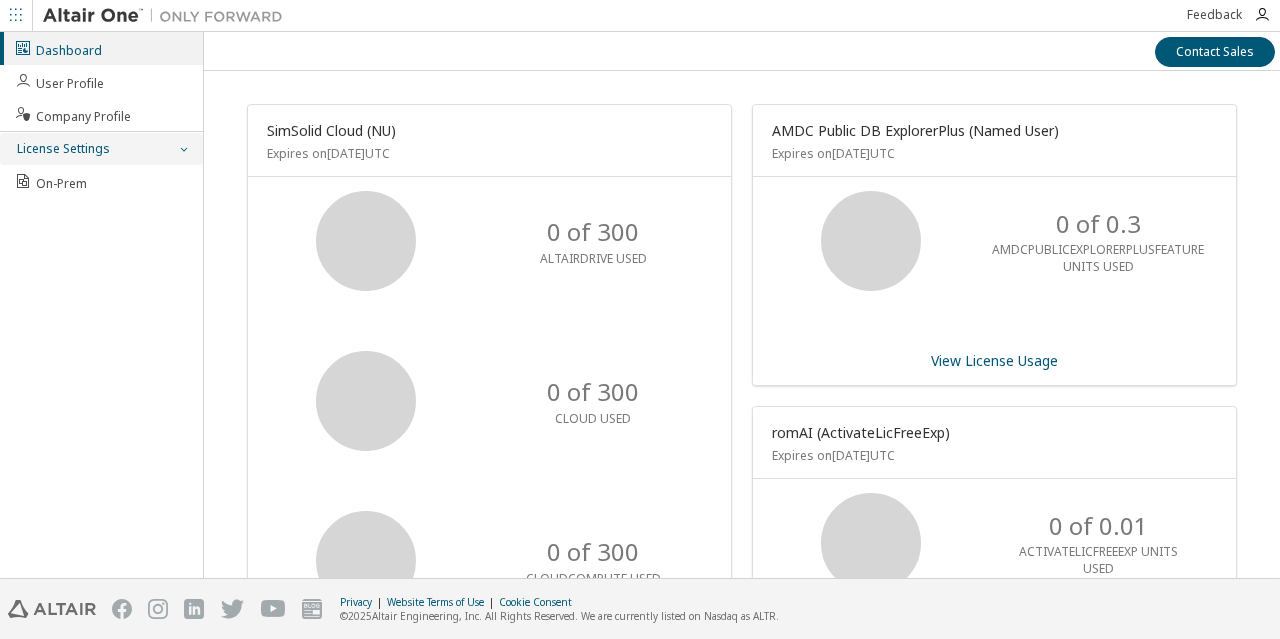 click on "License Settings" at bounding box center (101, 149) 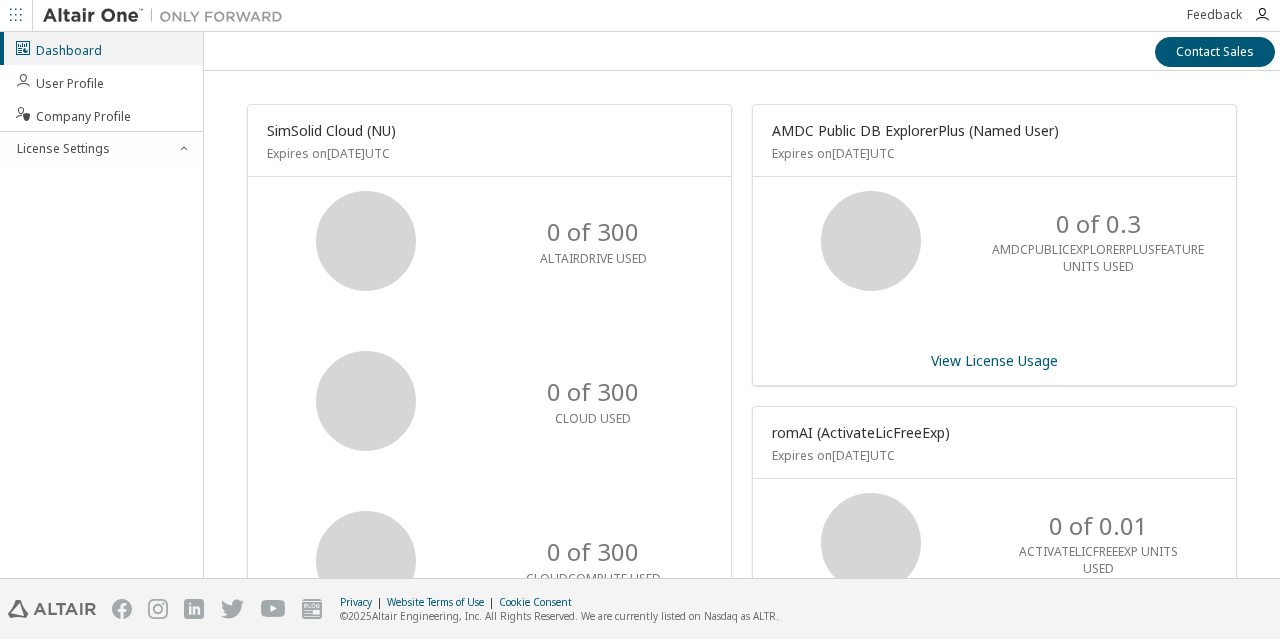 click at bounding box center [16, 16] 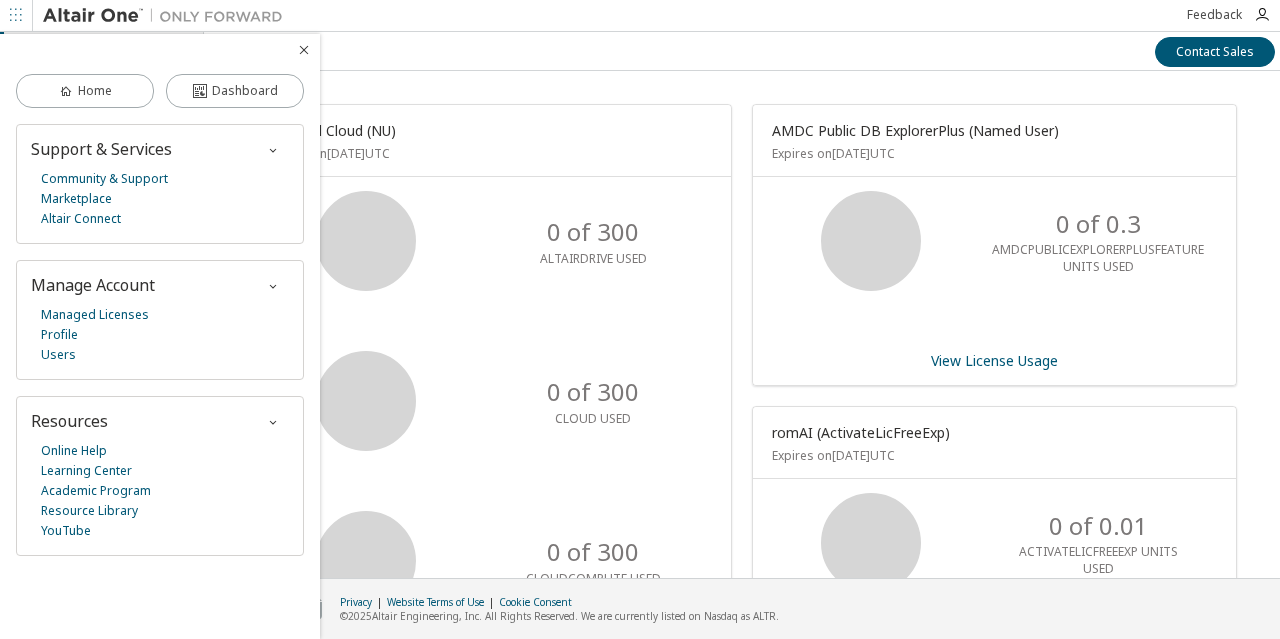 click at bounding box center (168, 16) 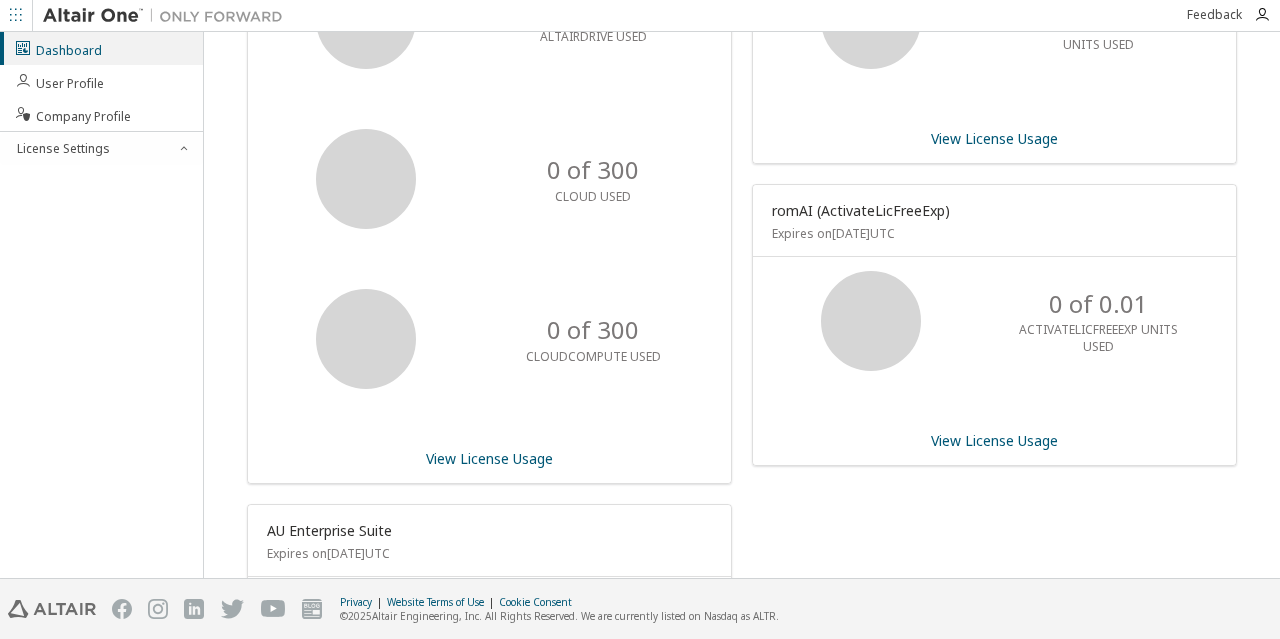 scroll, scrollTop: 0, scrollLeft: 0, axis: both 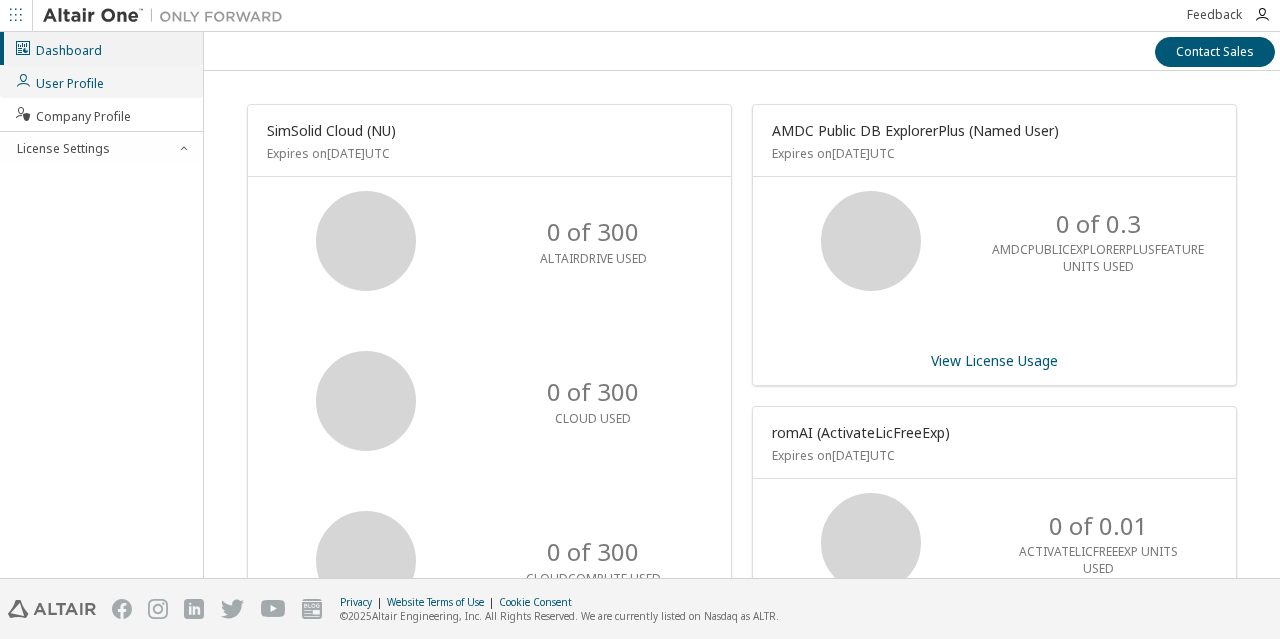 click on "User Profile" at bounding box center (59, 81) 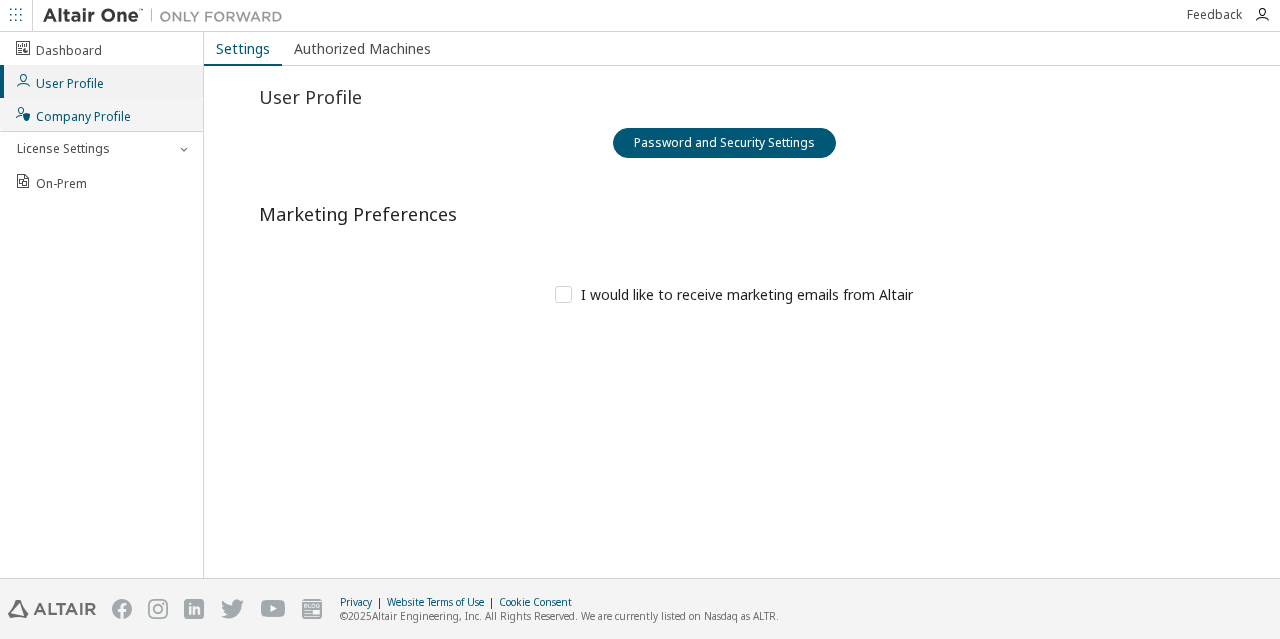 click on "Company Profile" at bounding box center [72, 114] 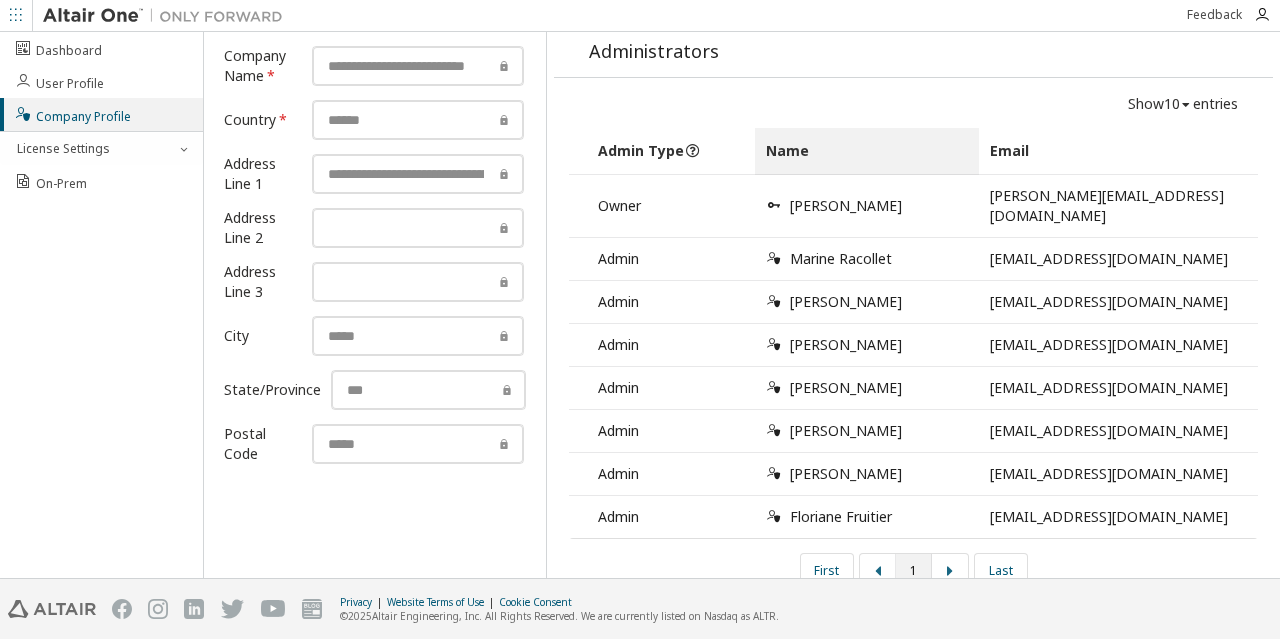 scroll, scrollTop: 0, scrollLeft: 0, axis: both 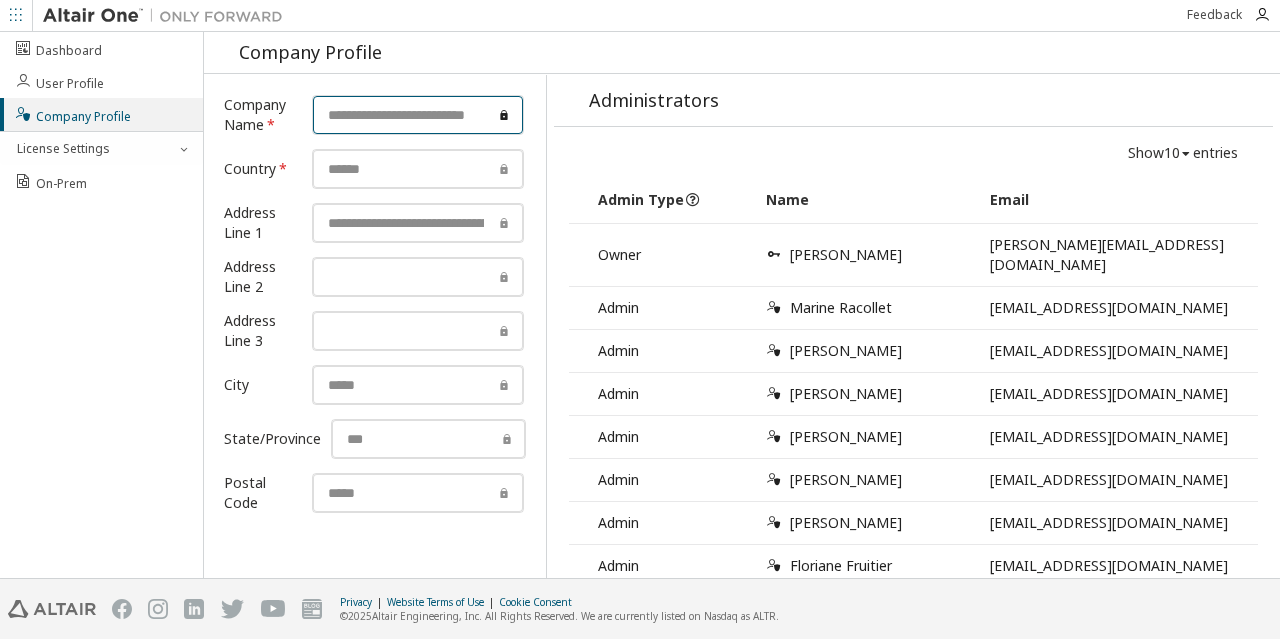click at bounding box center [418, 115] 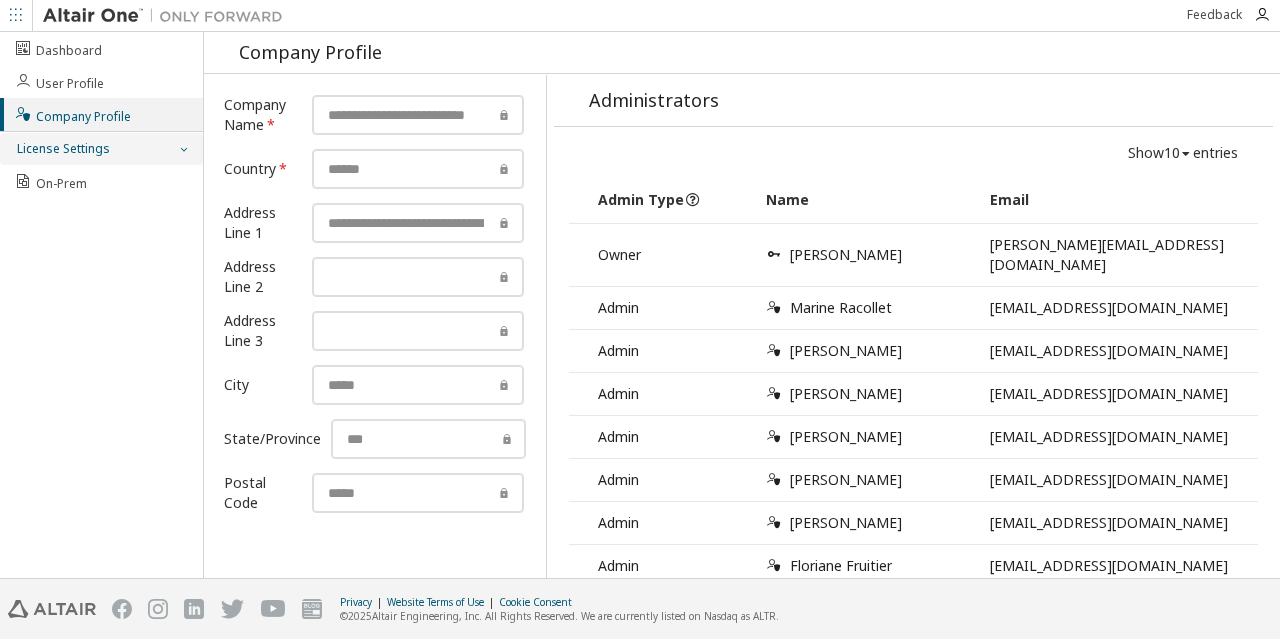 click on "License Settings" at bounding box center (101, 149) 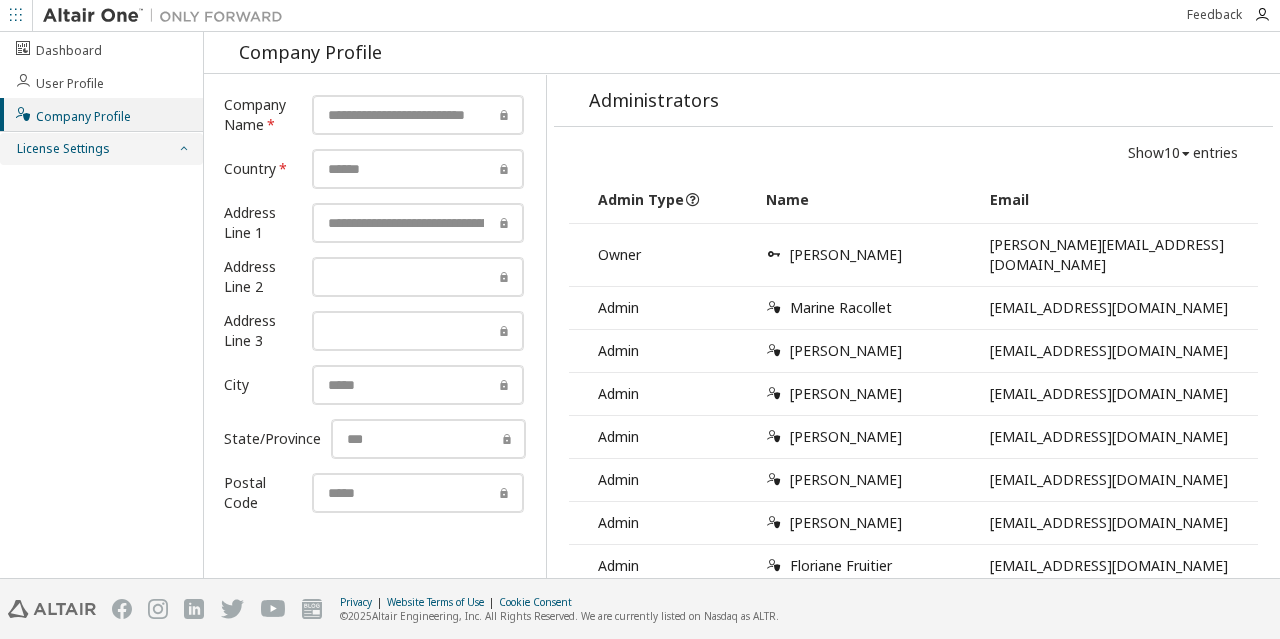 click on "License Settings" at bounding box center (101, 149) 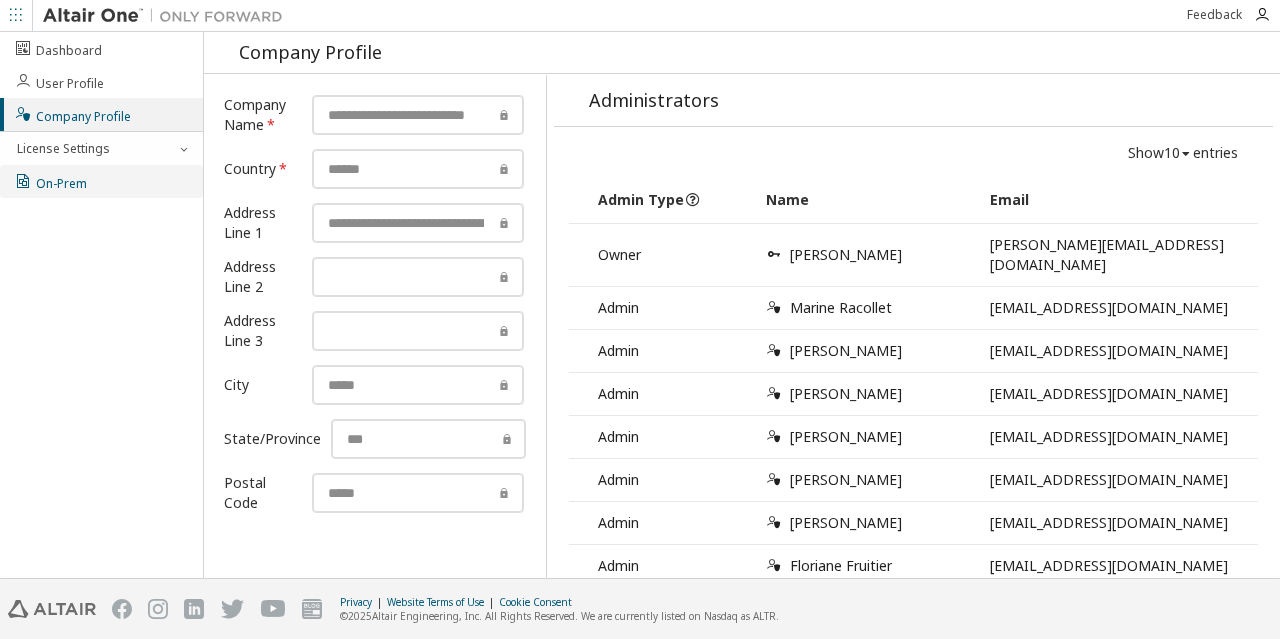click on "On-Prem" at bounding box center (101, 181) 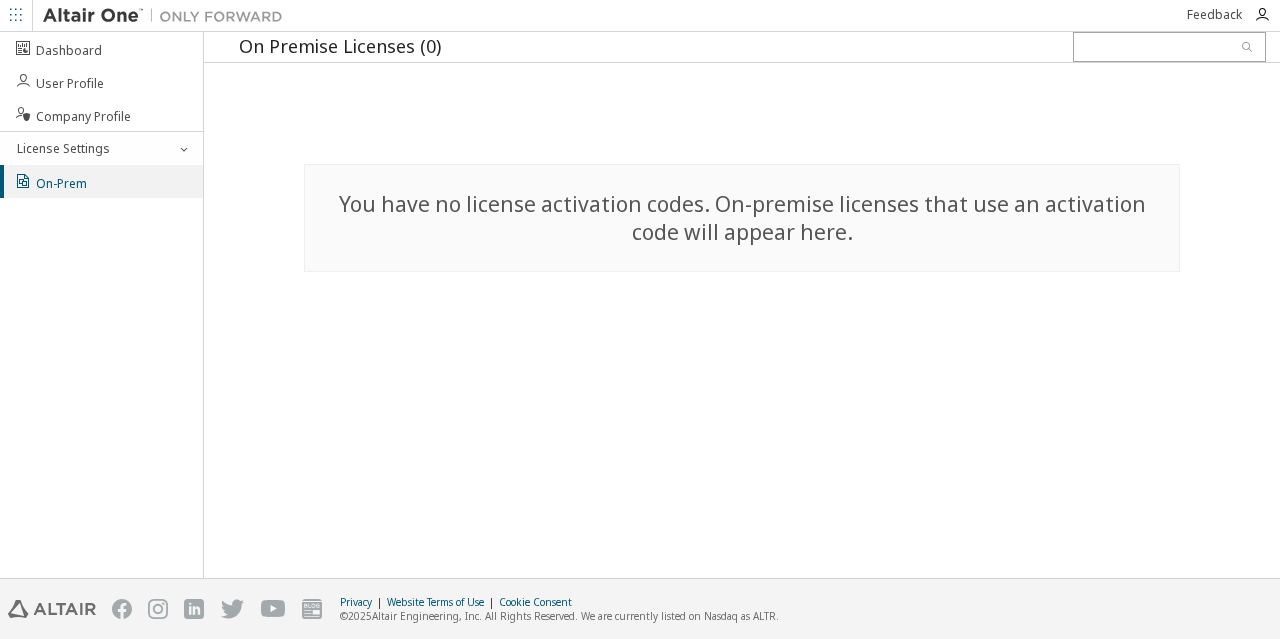 click on "You have no license activation codes. On-premise licenses that use an activation code will appear here." at bounding box center (742, 218) 